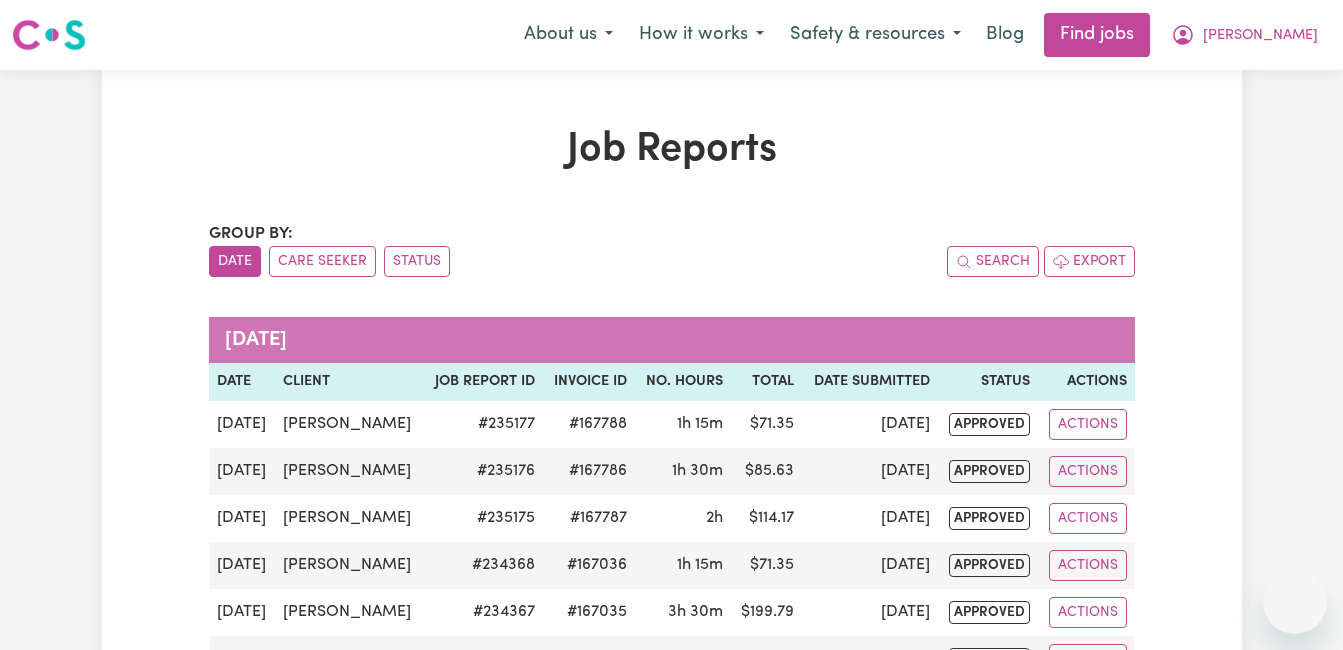 scroll, scrollTop: 0, scrollLeft: 0, axis: both 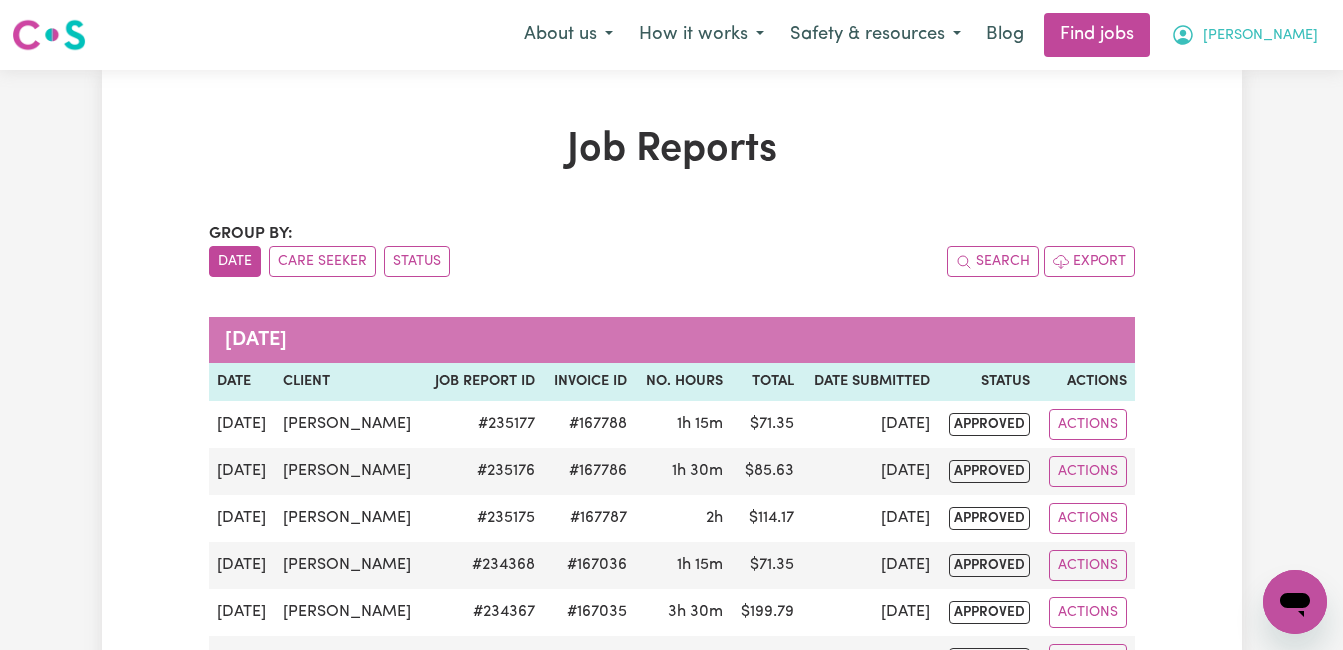 click on "[PERSON_NAME]" at bounding box center (1260, 36) 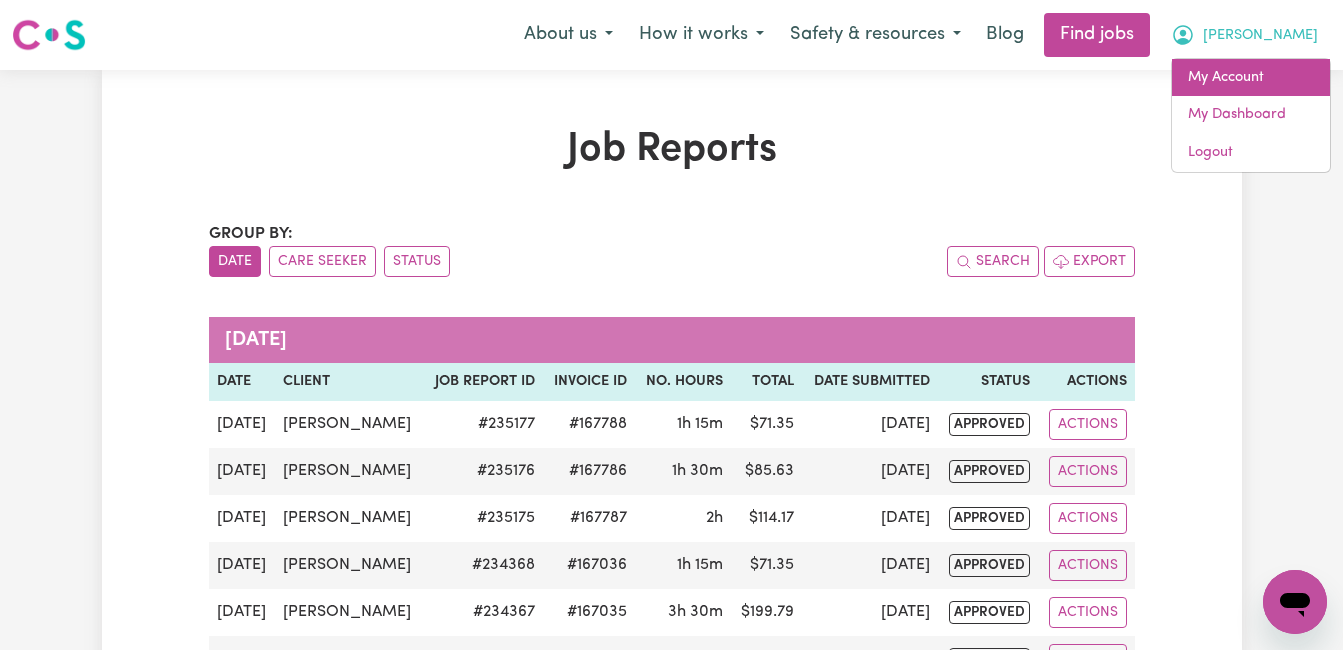 click on "My Account" at bounding box center (1251, 78) 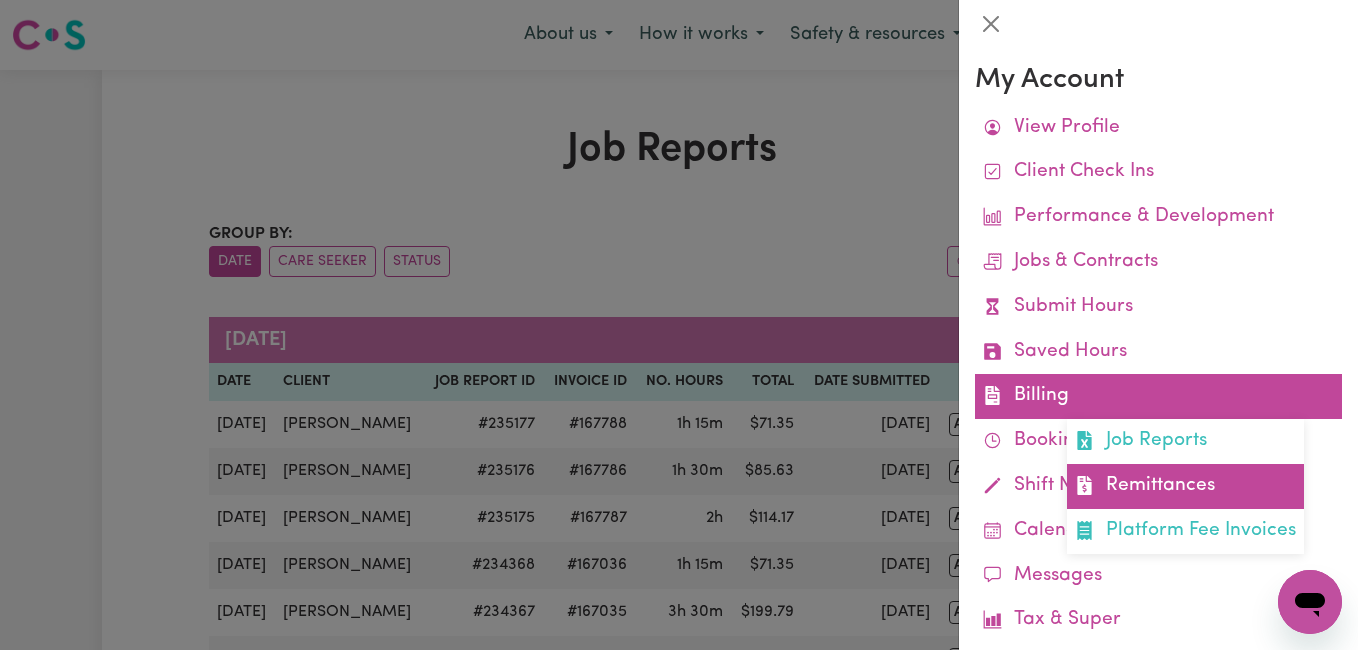 click on "Remittances" at bounding box center [1185, 486] 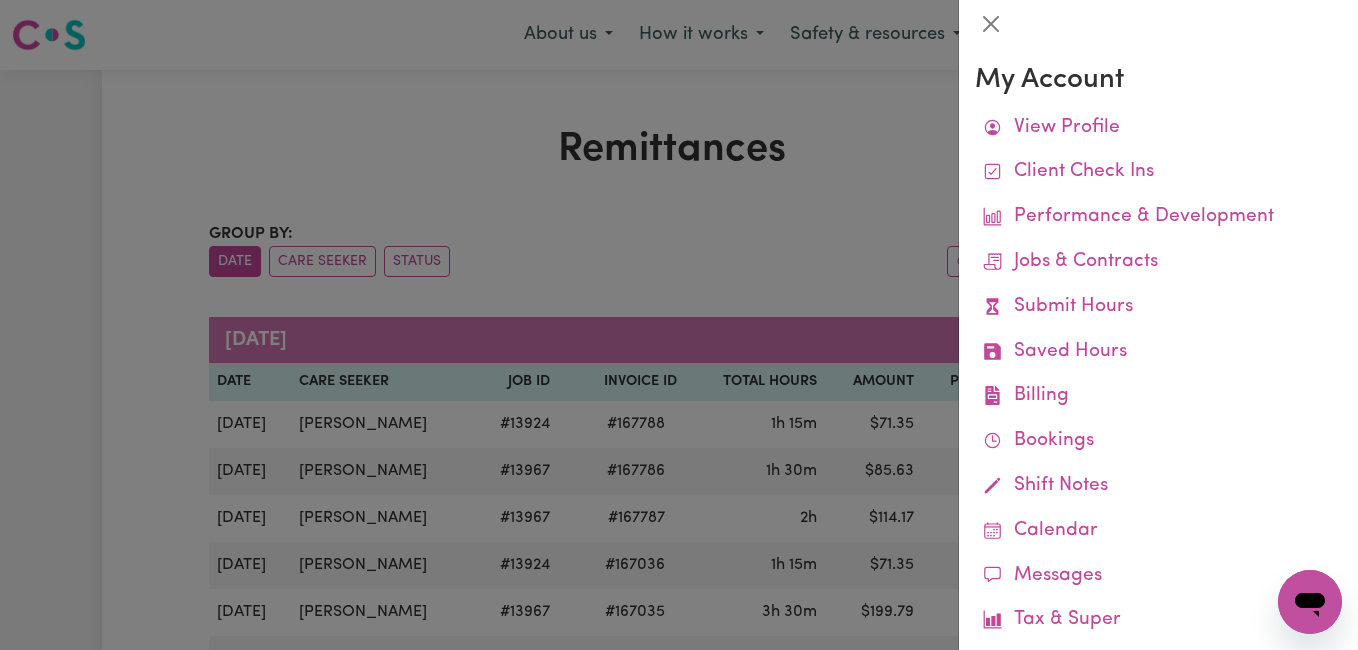 click at bounding box center [679, 325] 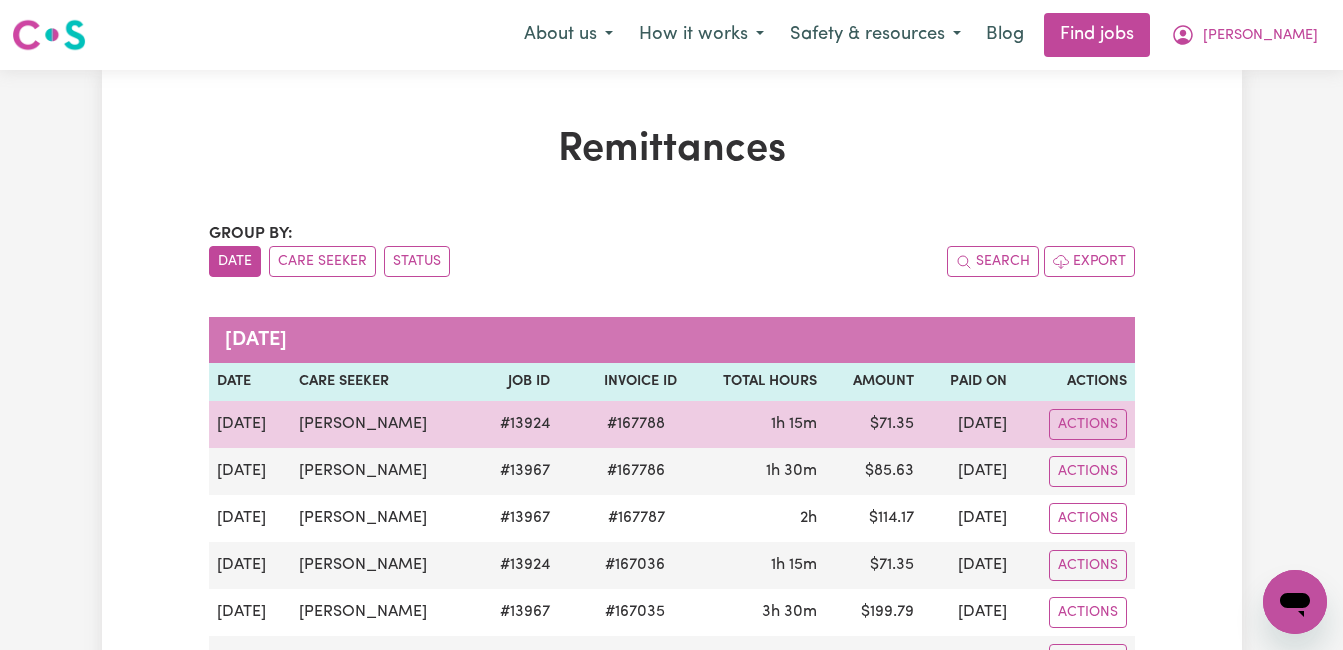 click on "1h 15m" at bounding box center [794, 424] 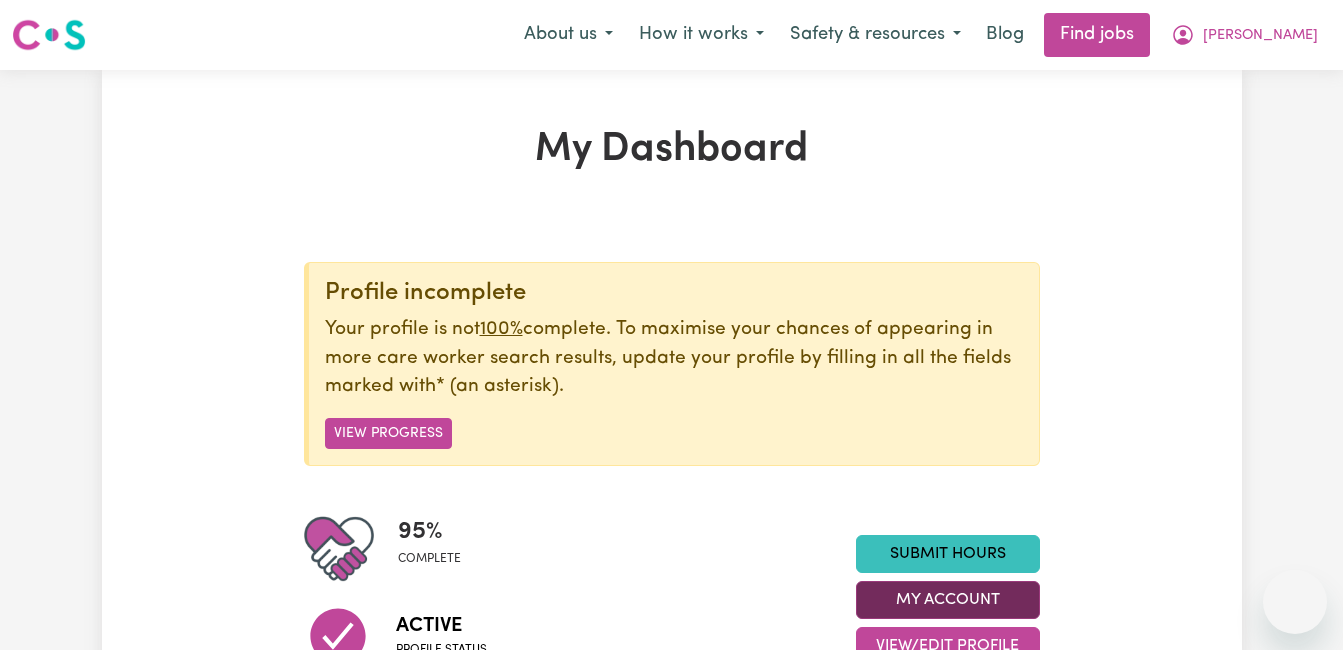 scroll, scrollTop: 200, scrollLeft: 0, axis: vertical 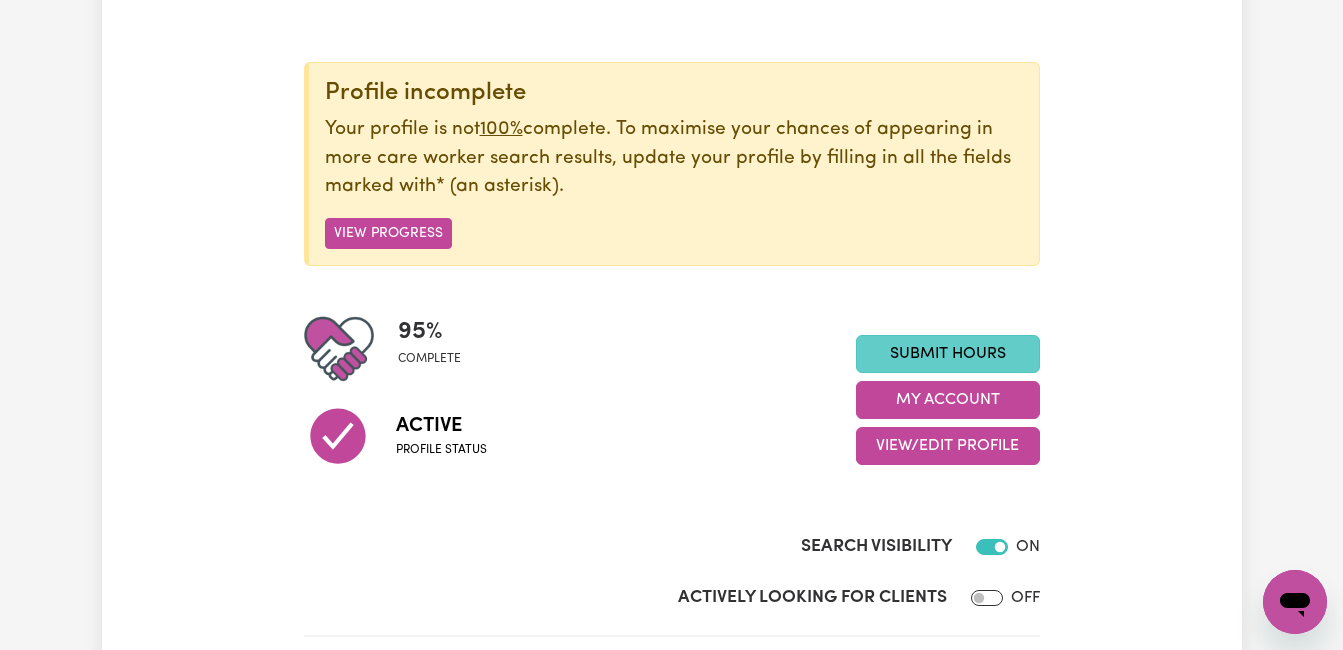 click on "Submit Hours" at bounding box center (948, 354) 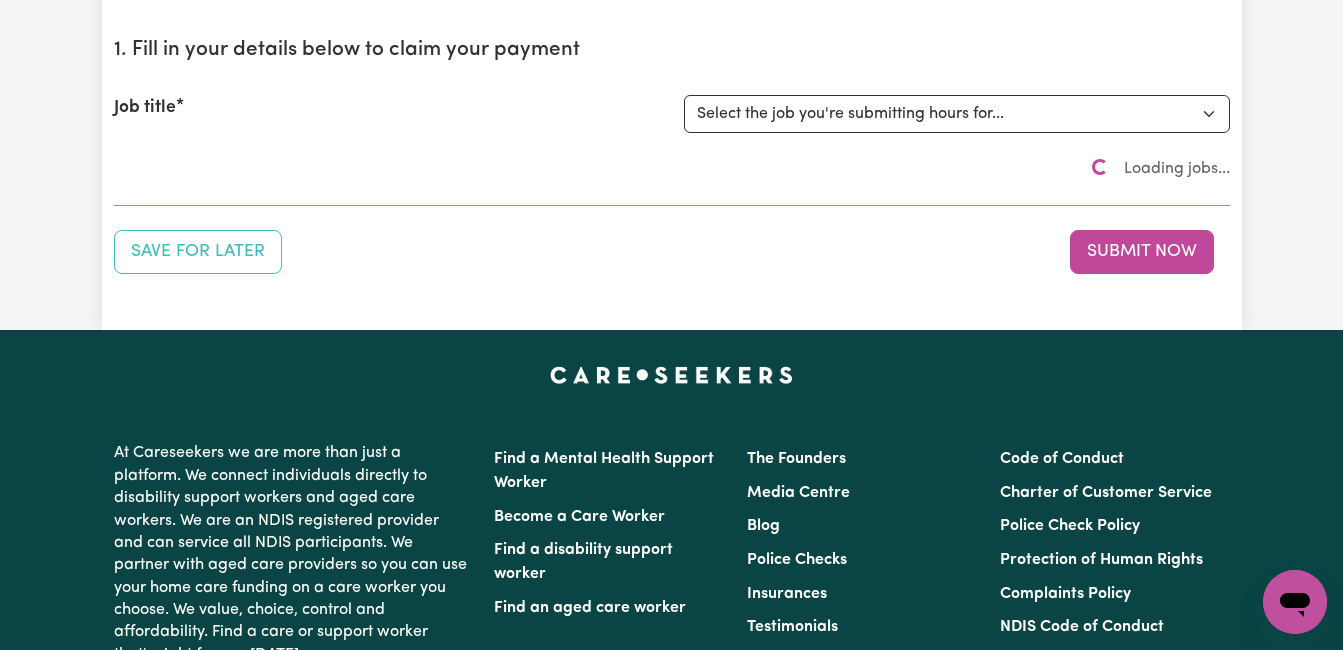 scroll, scrollTop: 0, scrollLeft: 0, axis: both 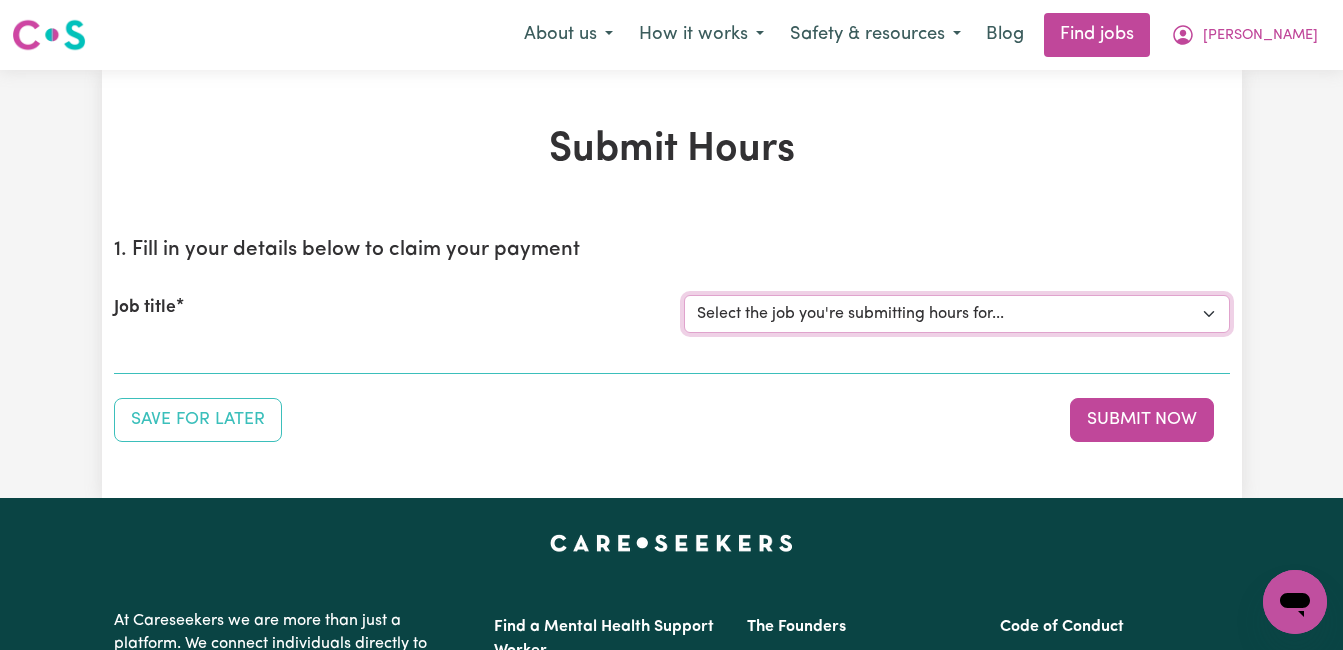 click on "Select the job you're submitting hours for... [[PERSON_NAME]] Behavioural therapy [[PERSON_NAME]] Behavioural therapy for child" at bounding box center [957, 314] 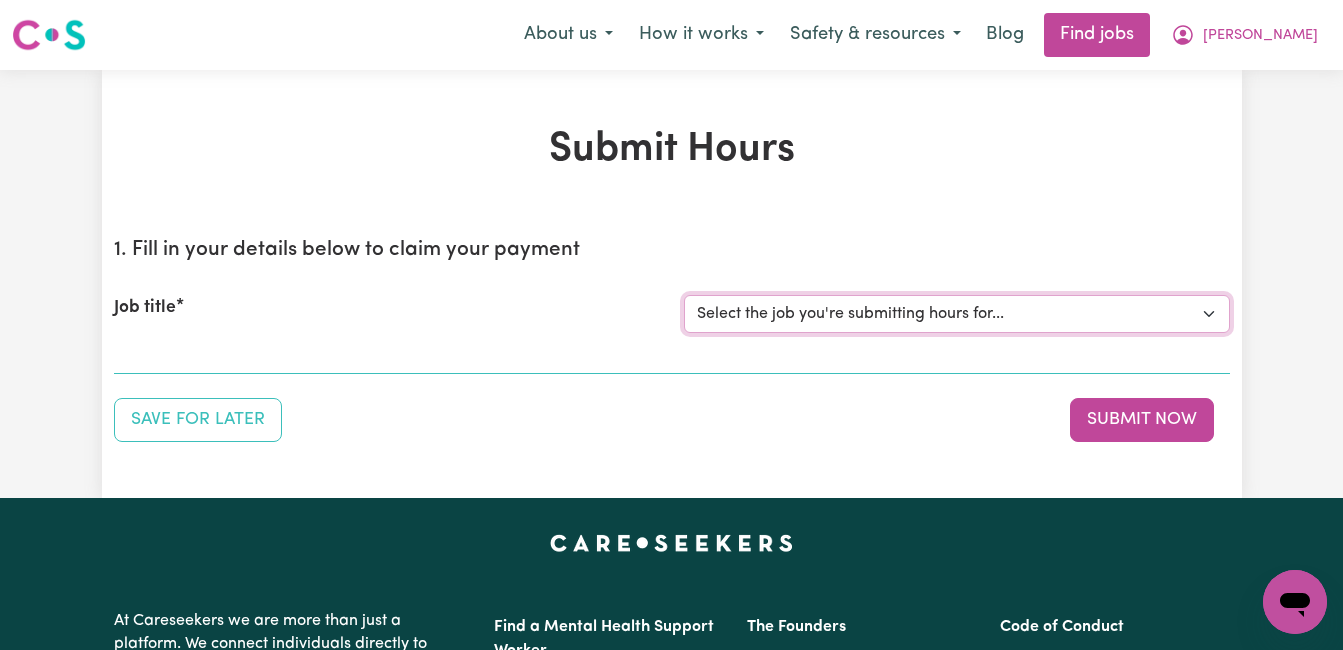 select on "13967" 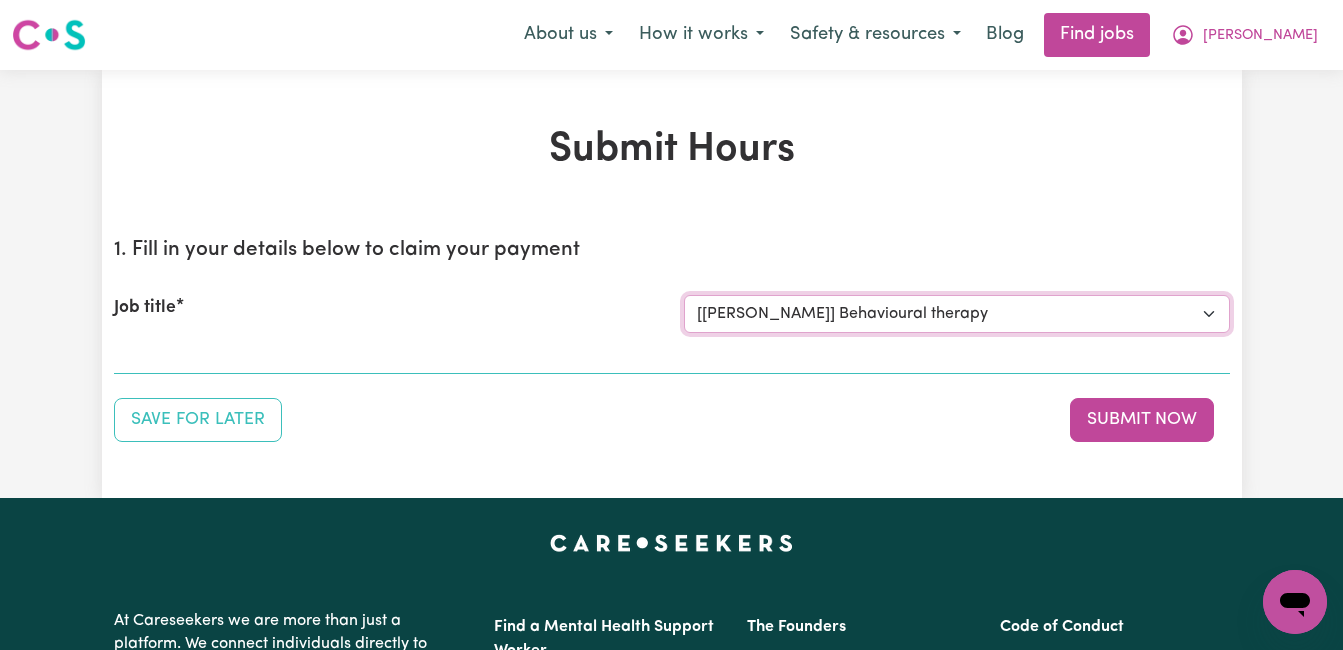 click on "Select the job you're submitting hours for... [[PERSON_NAME]] Behavioural therapy [[PERSON_NAME]] Behavioural therapy for child" at bounding box center (957, 314) 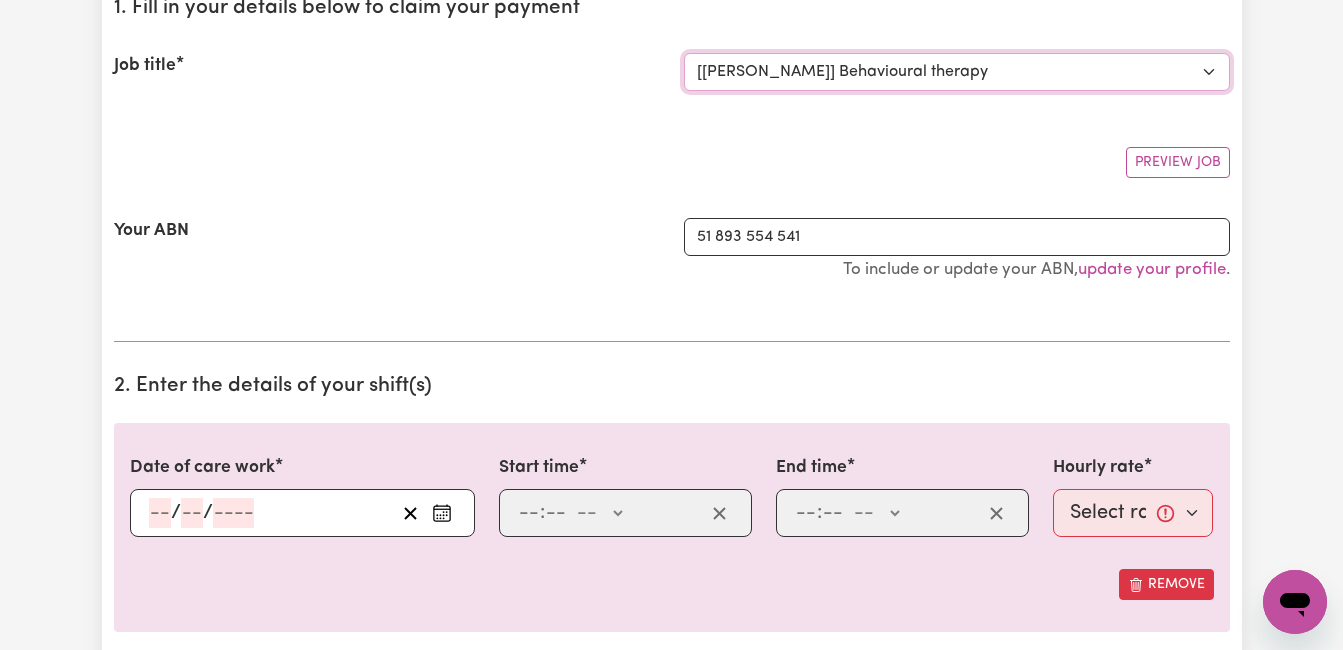scroll, scrollTop: 400, scrollLeft: 0, axis: vertical 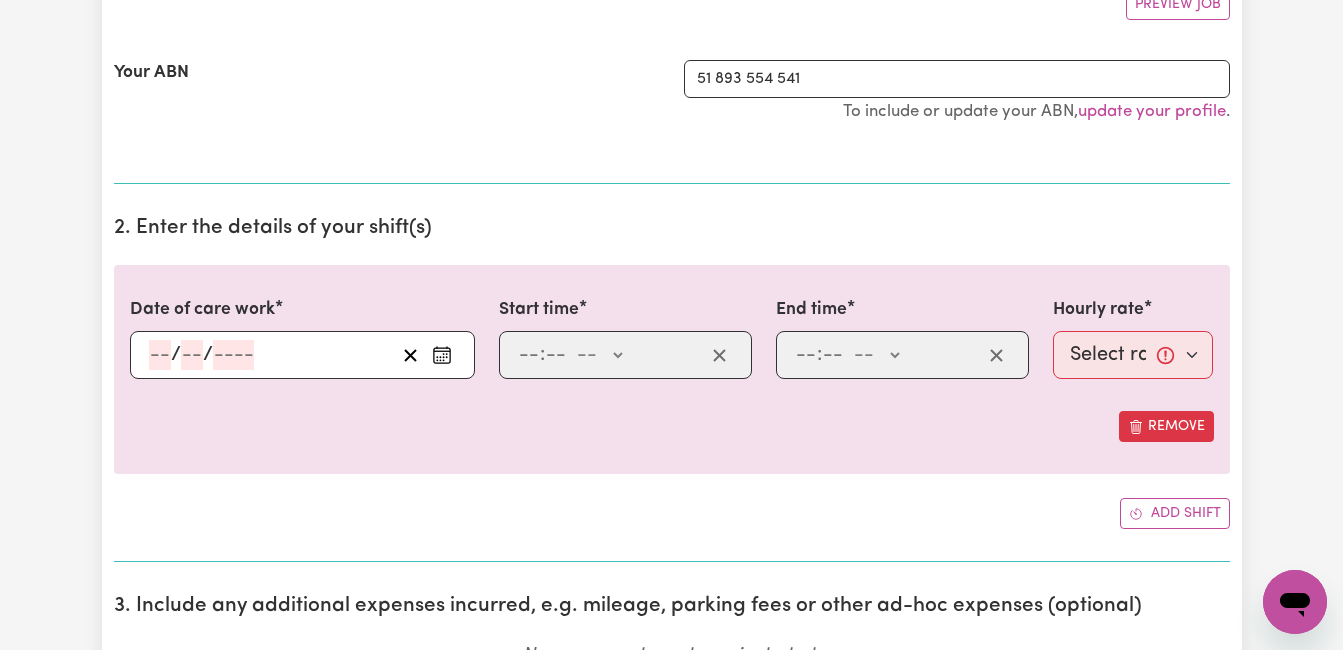 click 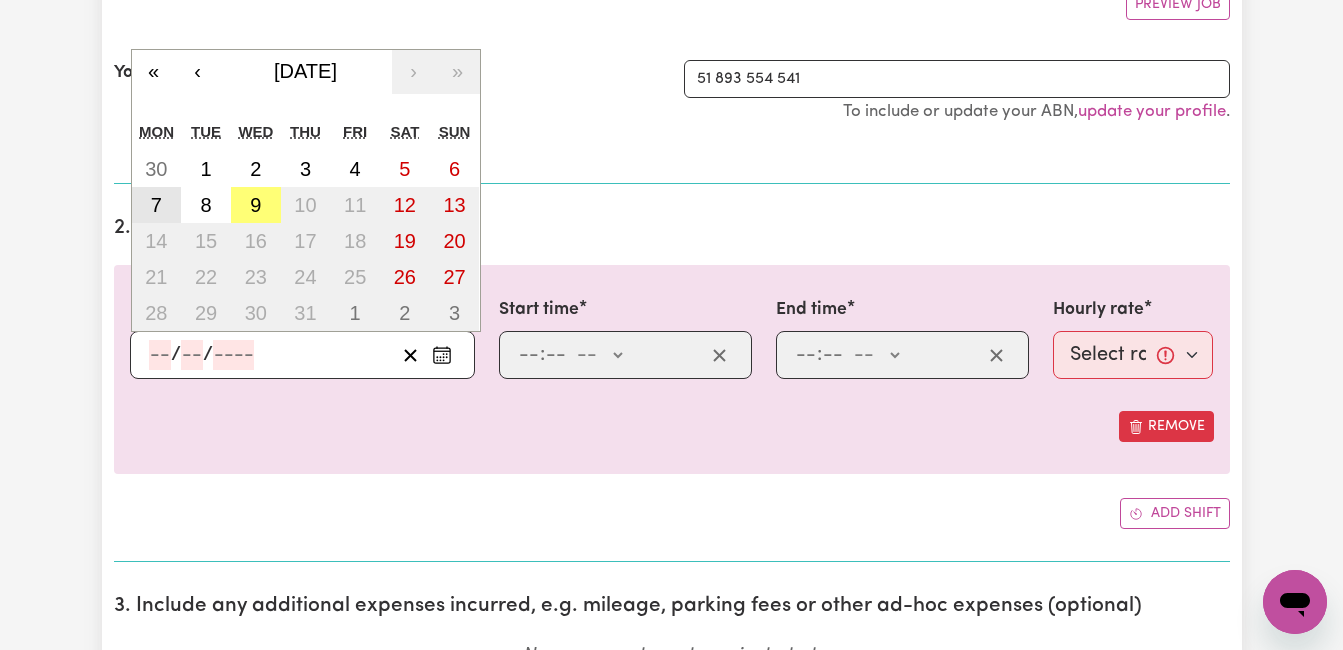 click on "7" at bounding box center [156, 205] 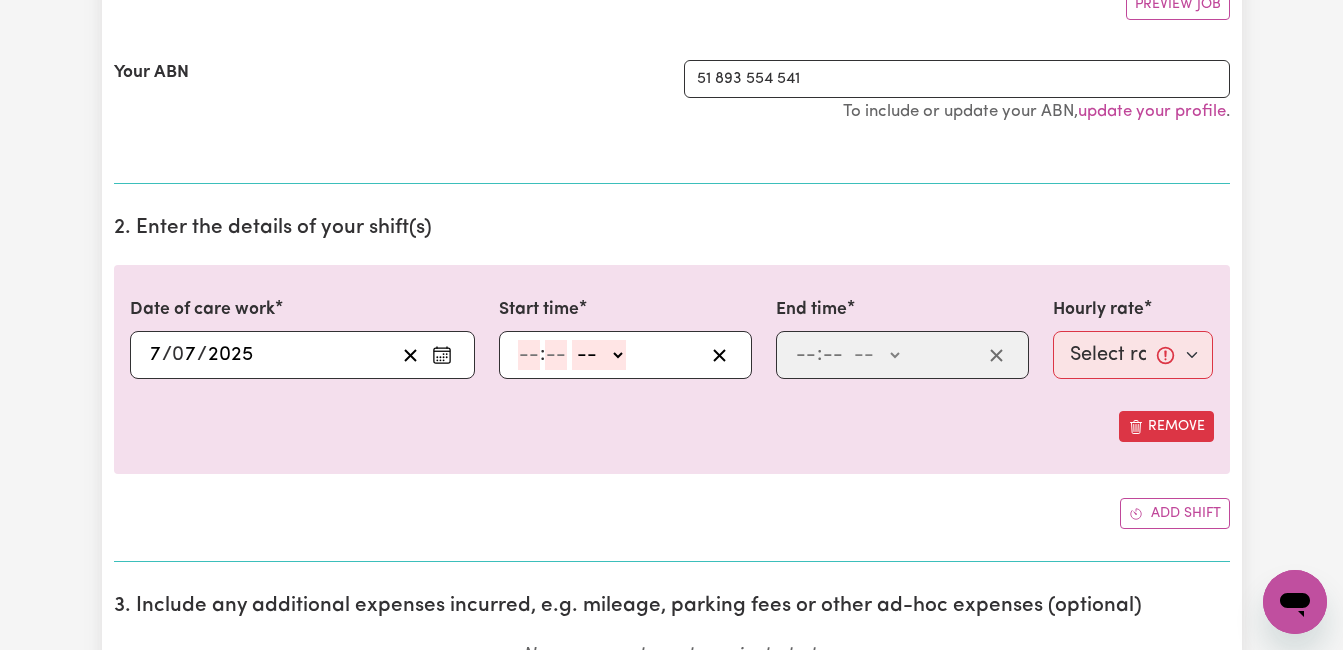 click 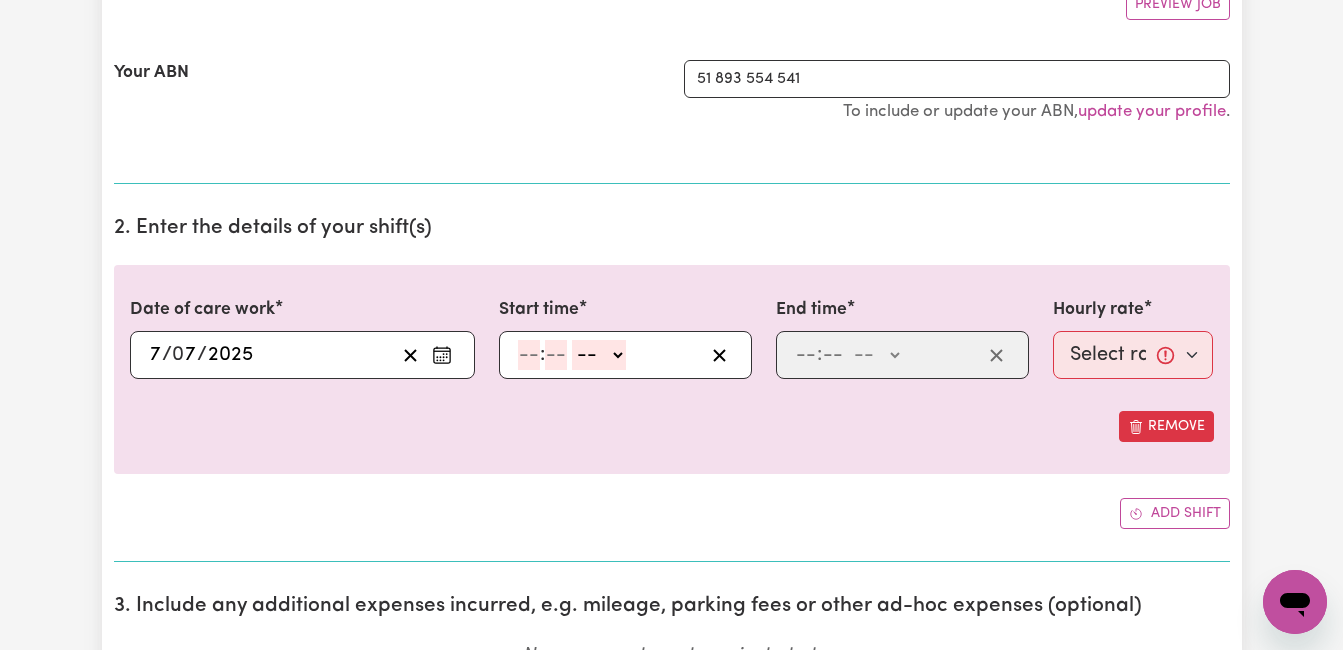 type on "8" 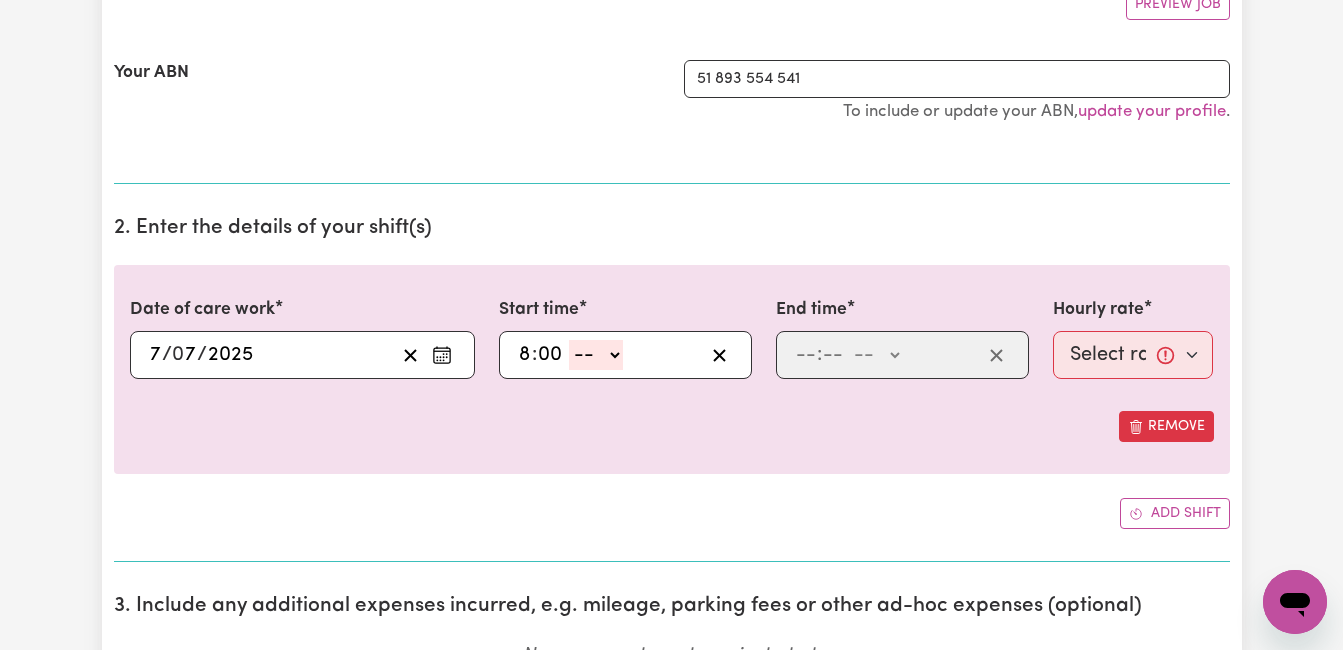 type on "00" 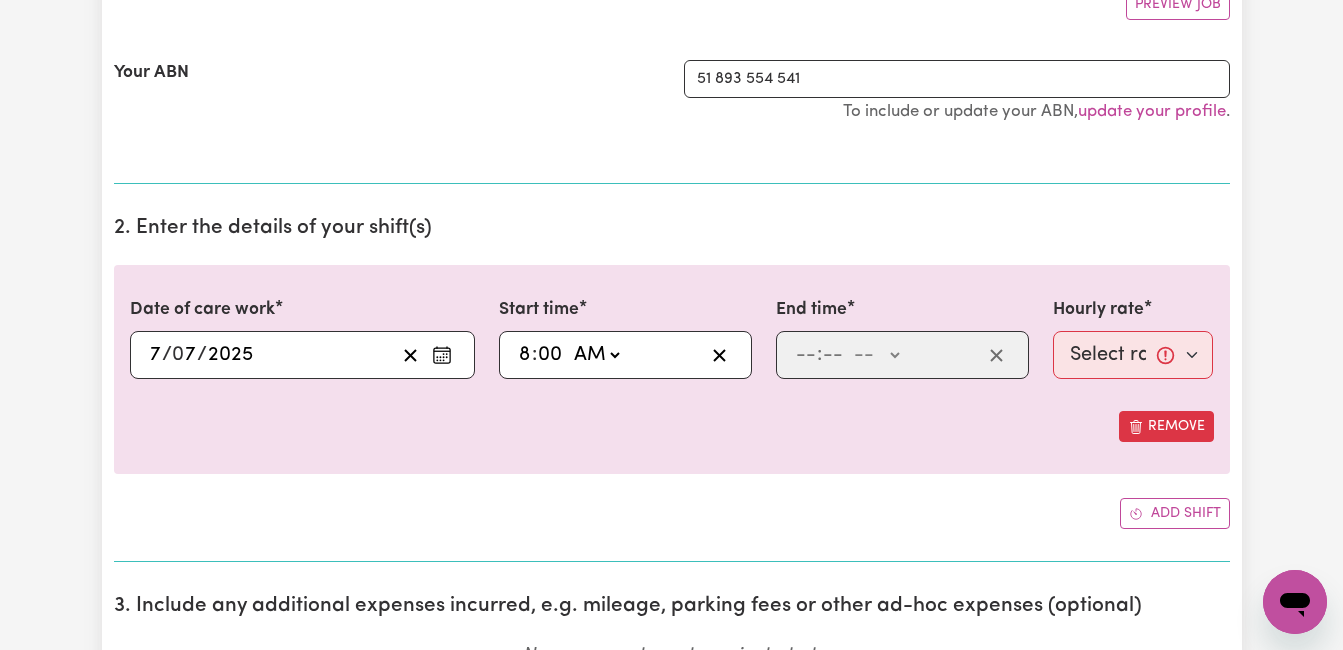 click on "-- AM PM" 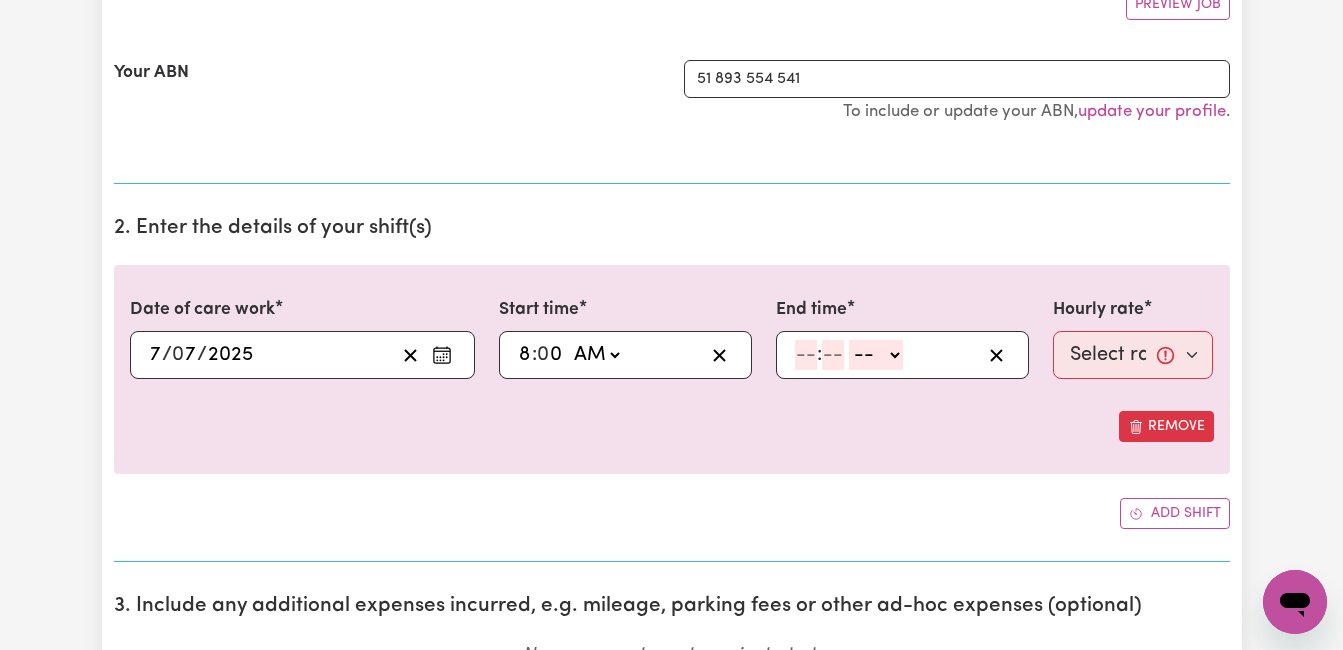 click 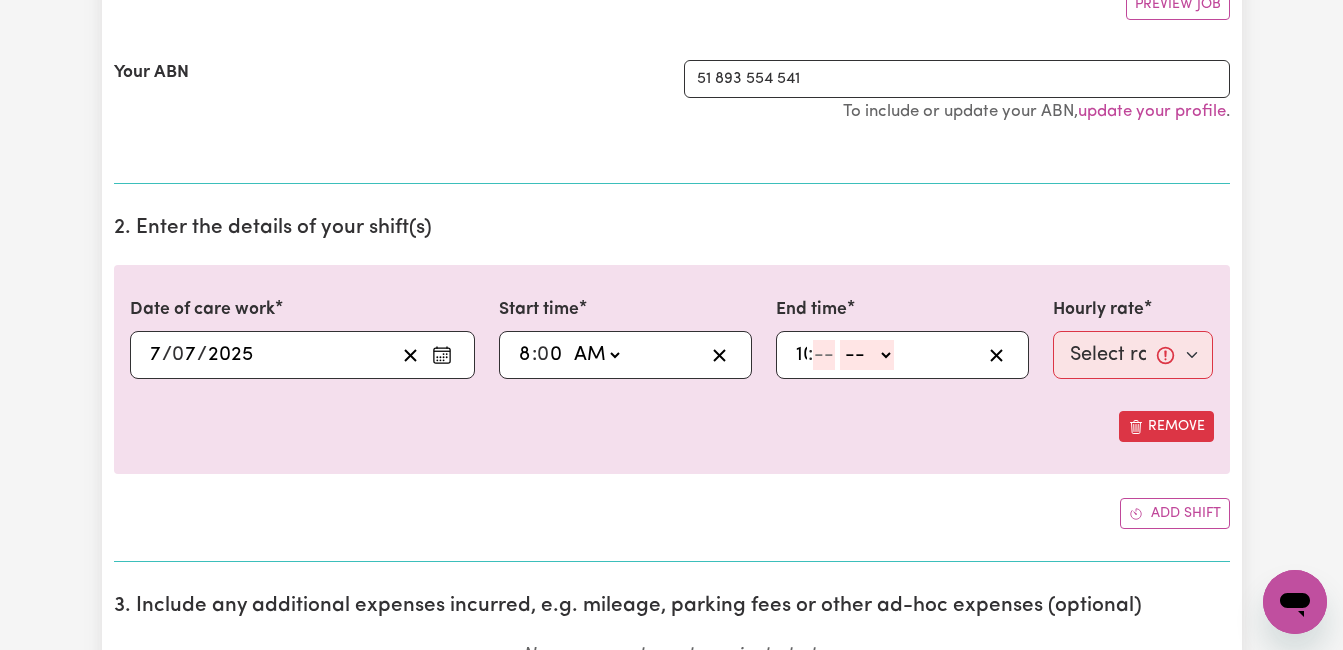 type on "10" 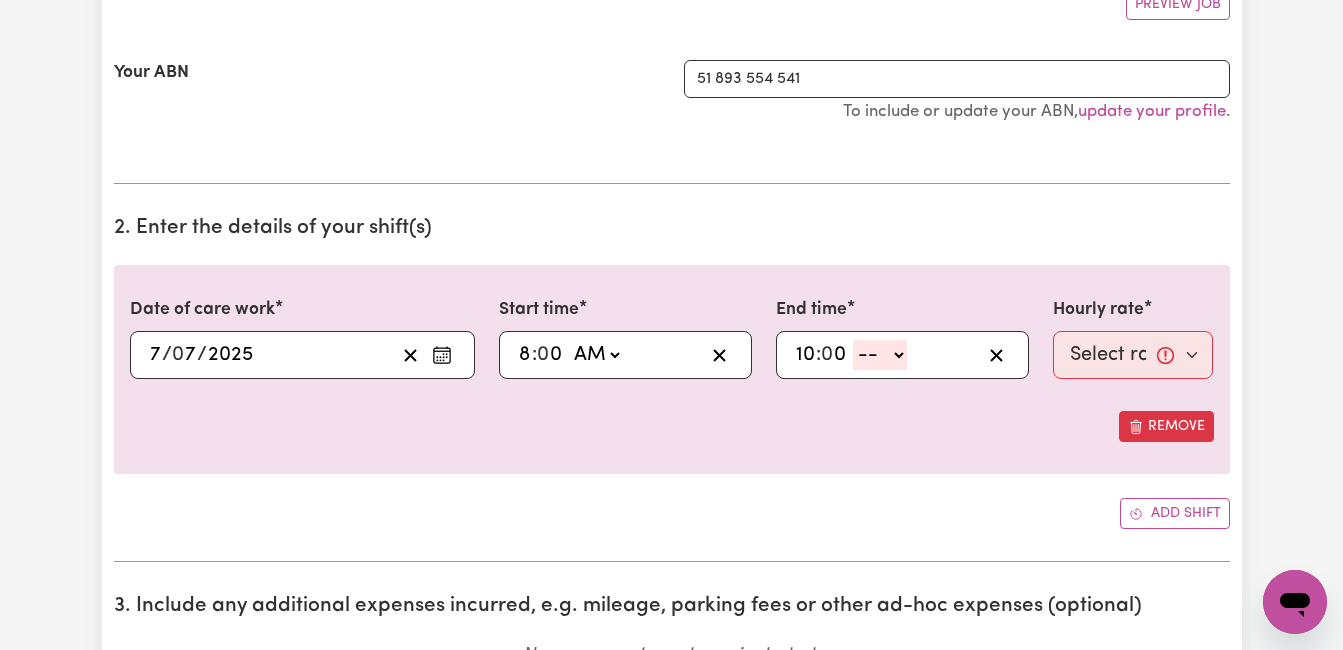 type on "0" 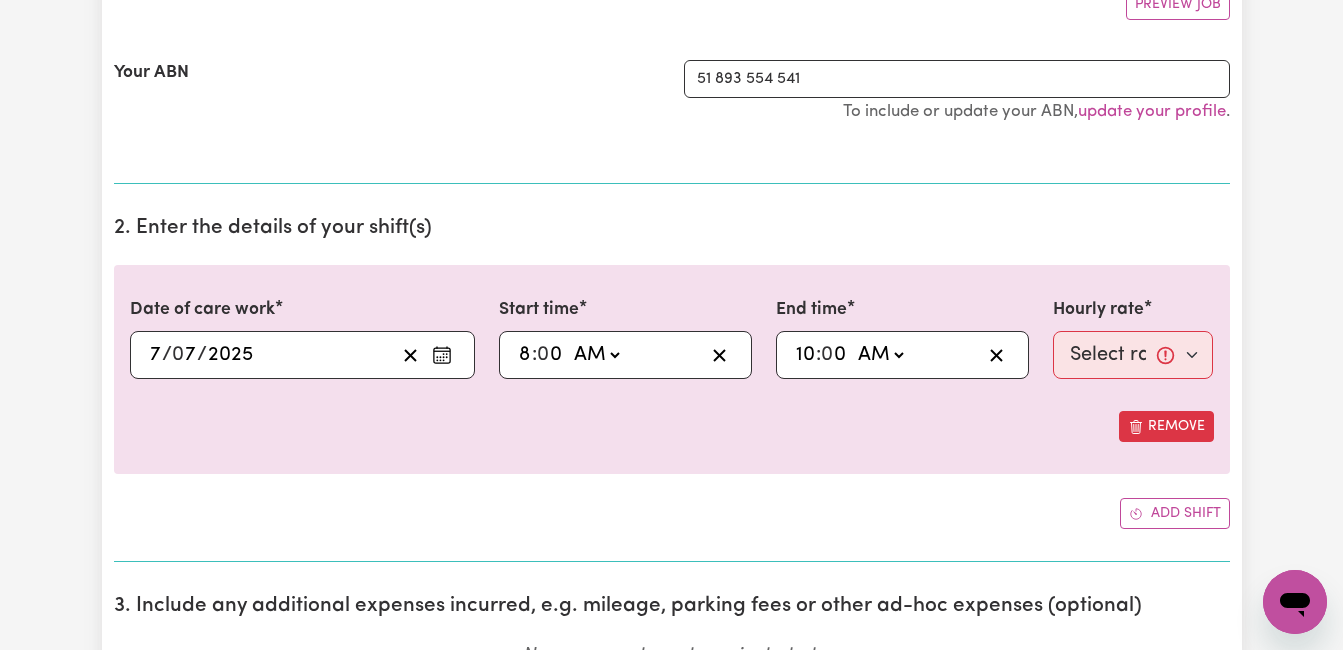 click on "-- AM PM" 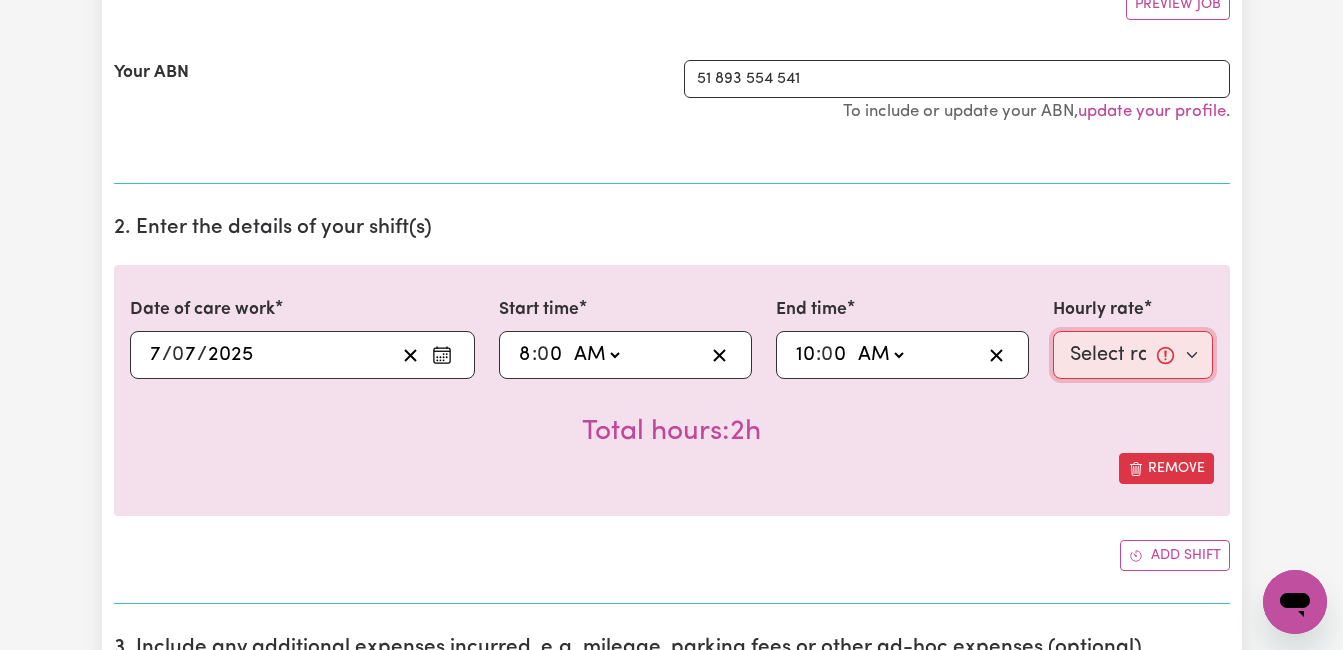click on "Select rate... $65.21 (Weekday)" at bounding box center [1133, 355] 